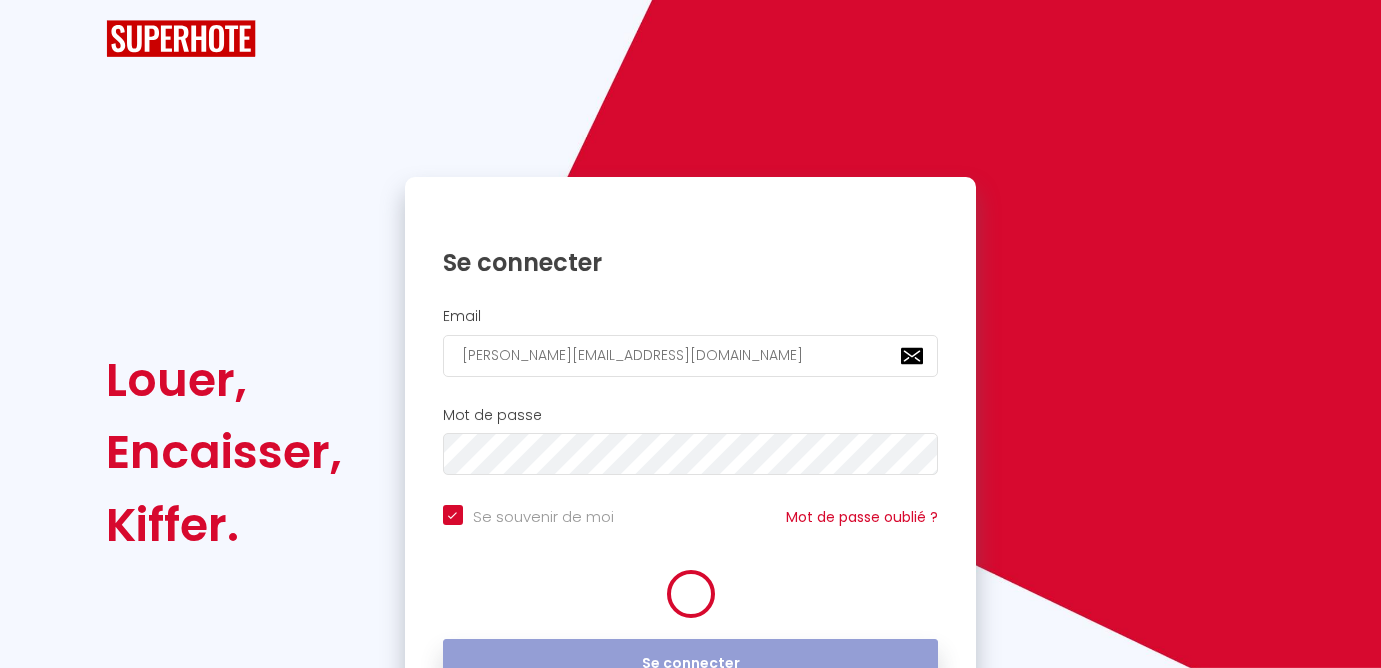 scroll, scrollTop: 0, scrollLeft: 0, axis: both 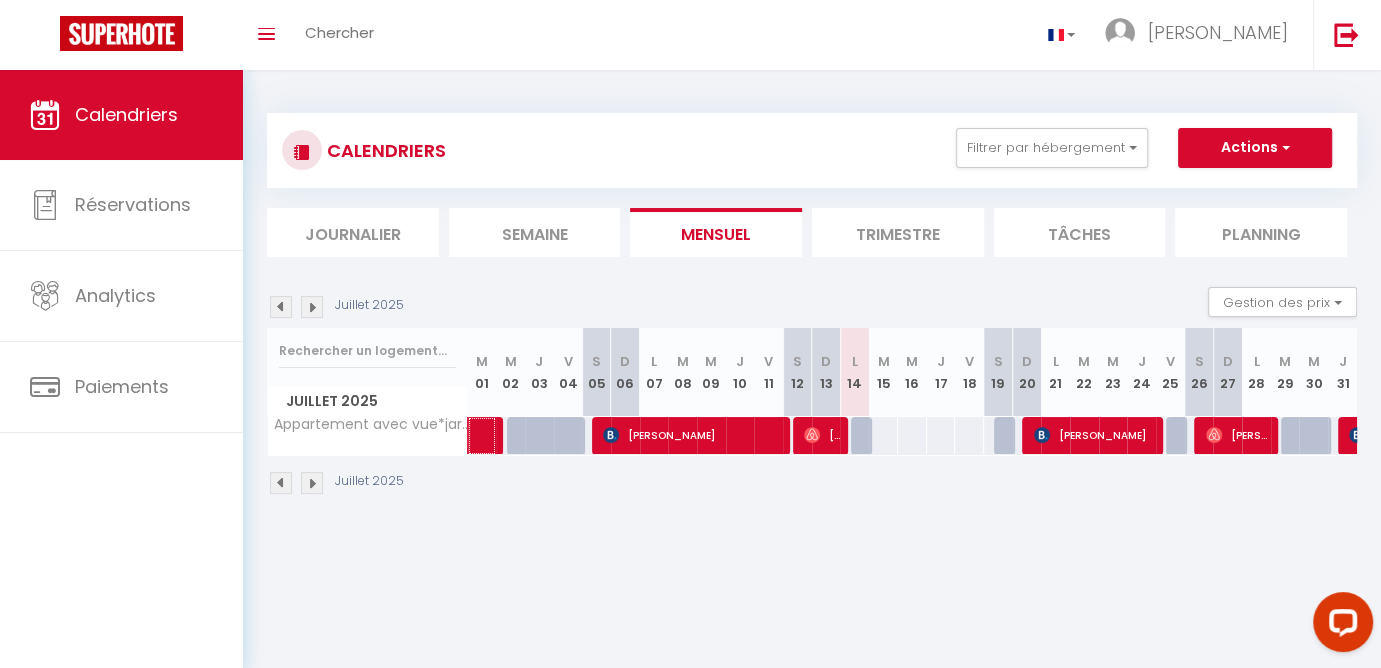 click at bounding box center [482, 436] 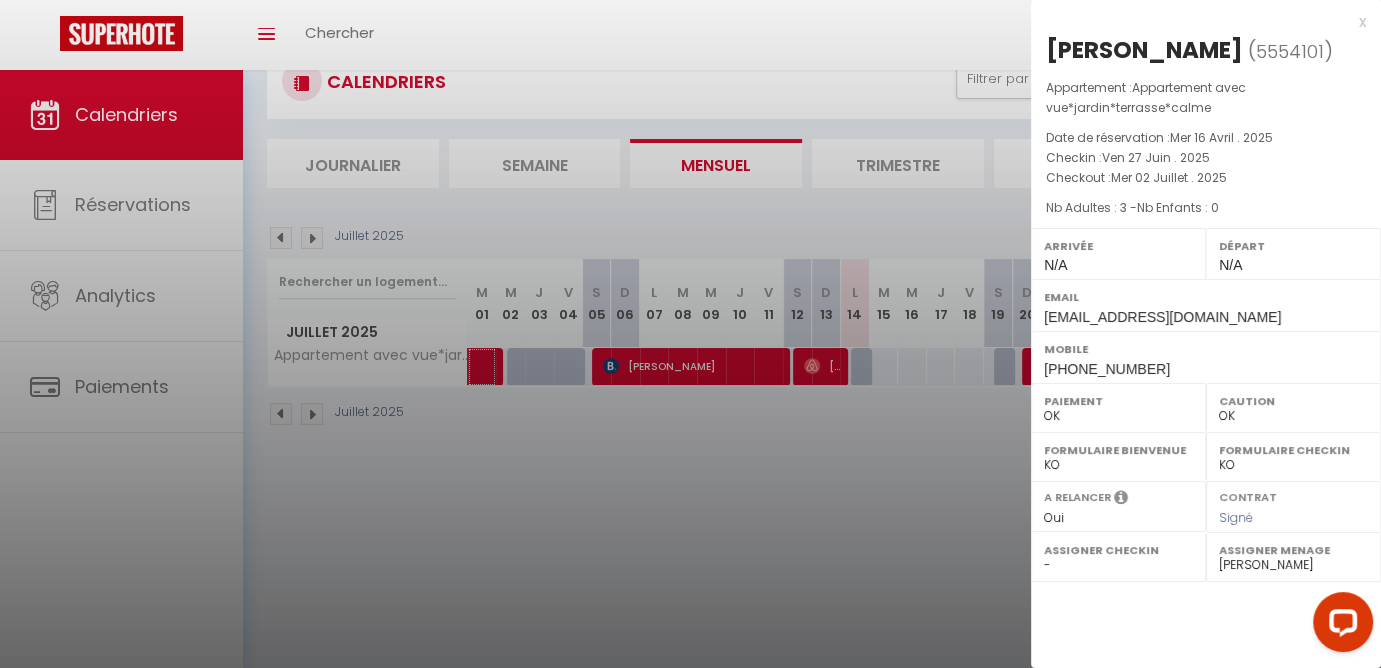 scroll, scrollTop: 0, scrollLeft: 0, axis: both 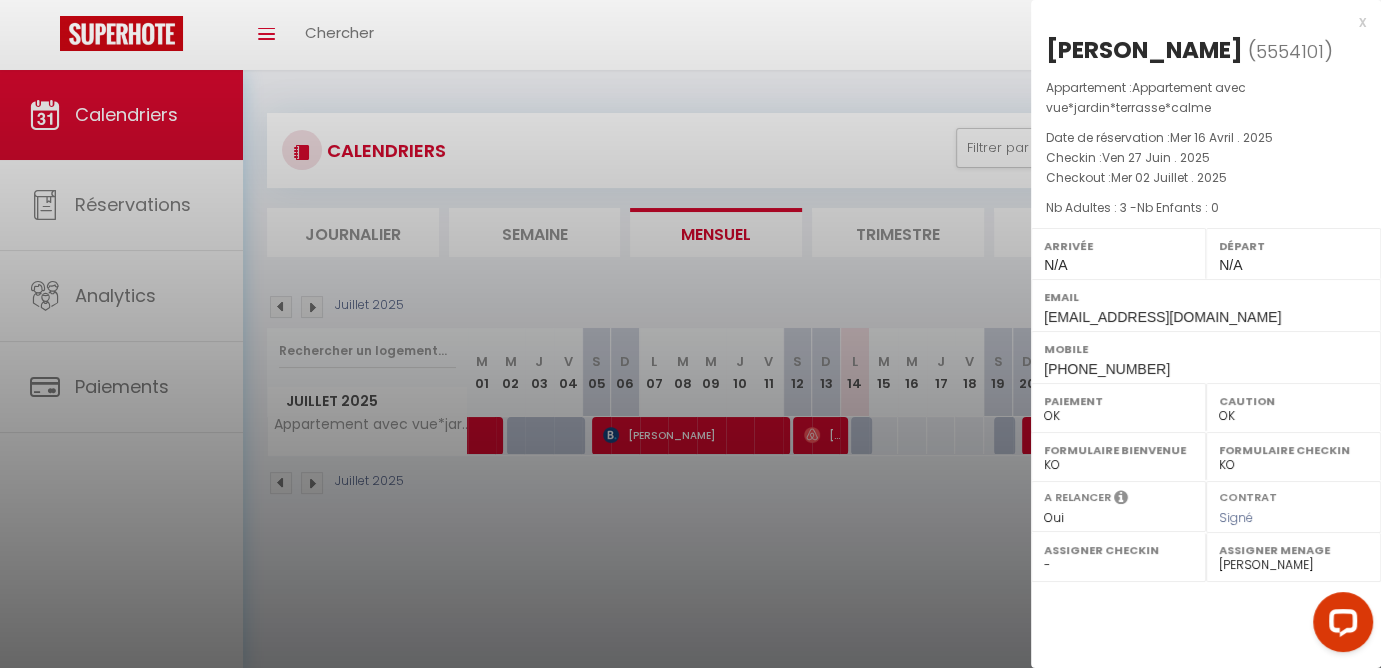 click at bounding box center [690, 334] 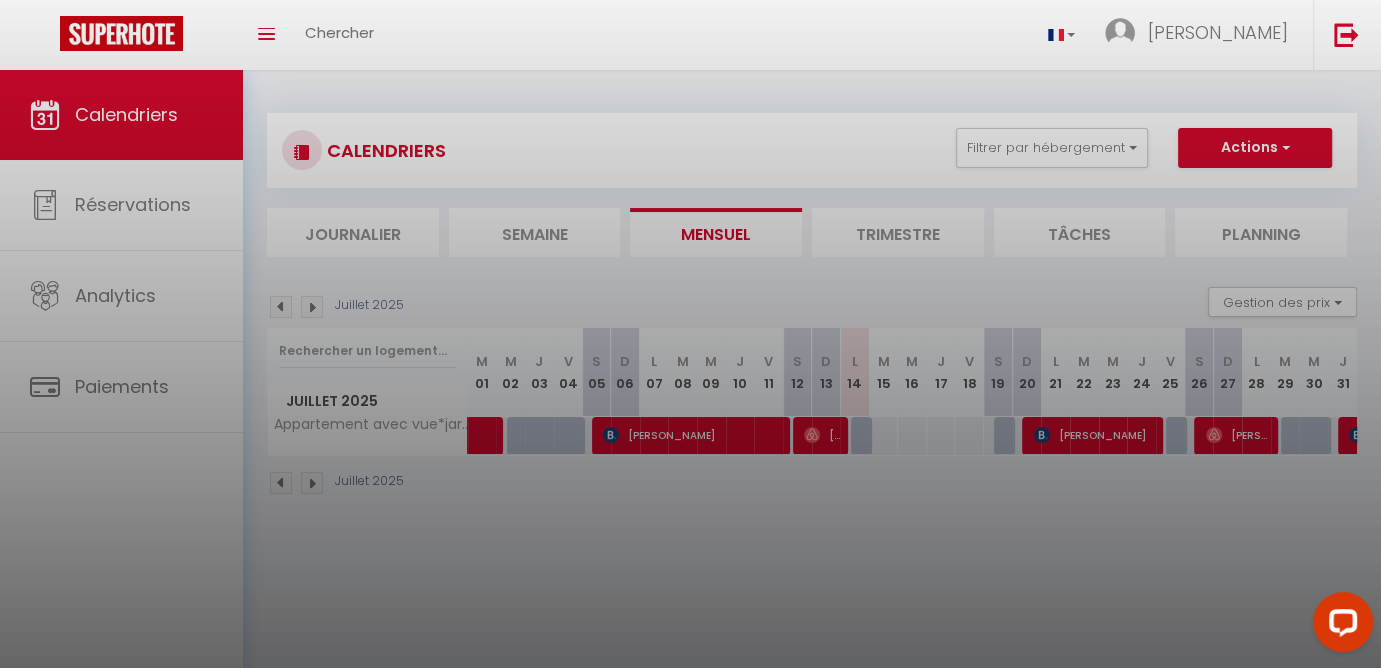click on "Coaching SuperHote ce soir à 18h00, pour participer:  [URL][DOMAIN_NAME][SECURITY_DATA]   ×     Toggle navigation       Toggle Search     Toggle menubar     Chercher   BUTTON                 Antoine   Paramètres            Résultat de la recherche   Aucun résultat     Calendriers     Réservations       Analytics      Paiements                     Résultat de la recherche   Id   Appart   Voyageur    Checkin   Checkout   Nuits   Pers.   Plateforme   Statut     Résultat de la recherche   Aucun résultat           CALENDRIERS
Filtrer par hébergement
Tous       Appartement avec vue*jardin*terrasse*calme    Effacer   Sauvegarder
Actions
Nouvelle réservation   Exporter les réservations   Importer les réservations
Journalier
[GEOGRAPHIC_DATA]
Mensuel" at bounding box center [690, 404] 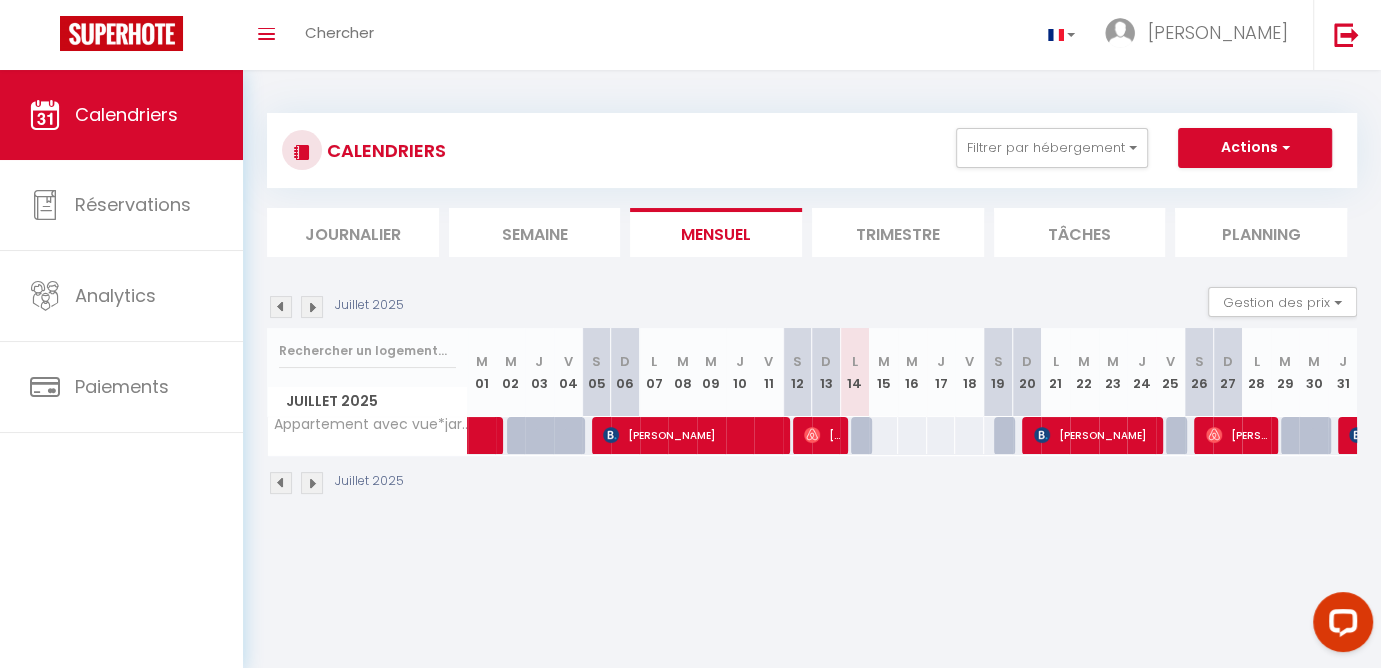 click on "[PERSON_NAME]" at bounding box center (695, 435) 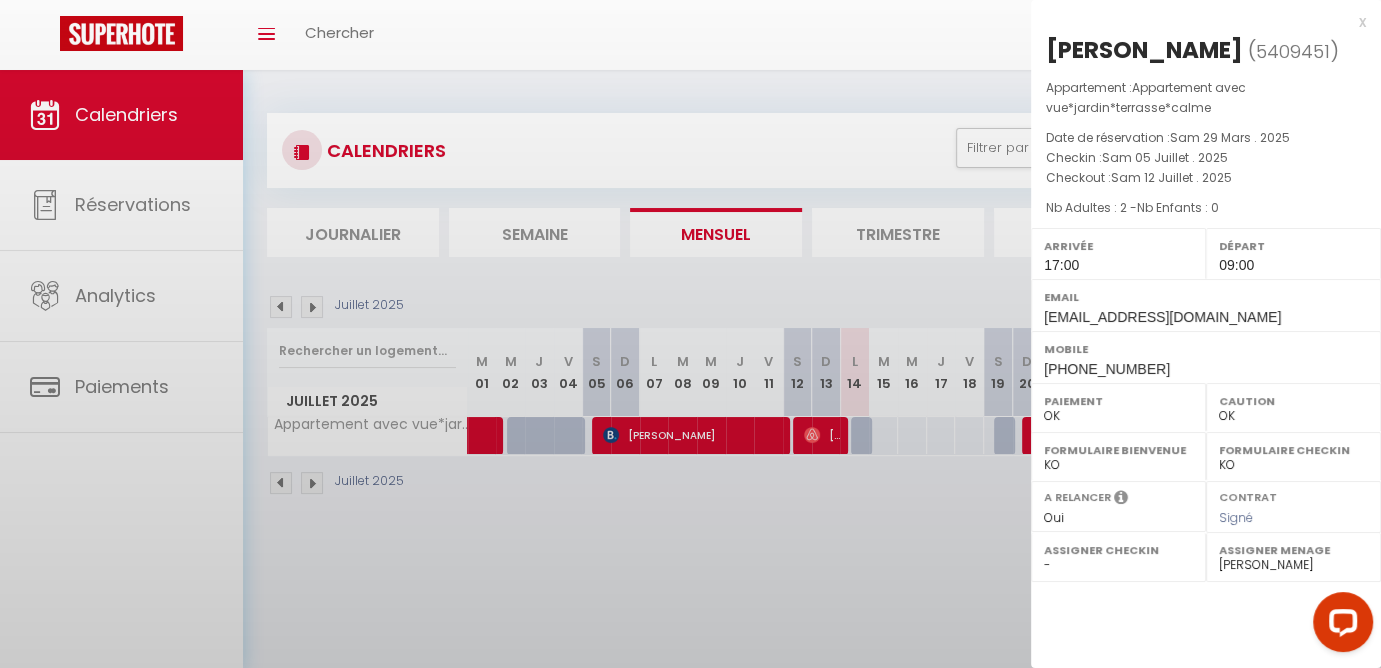 select on "28180" 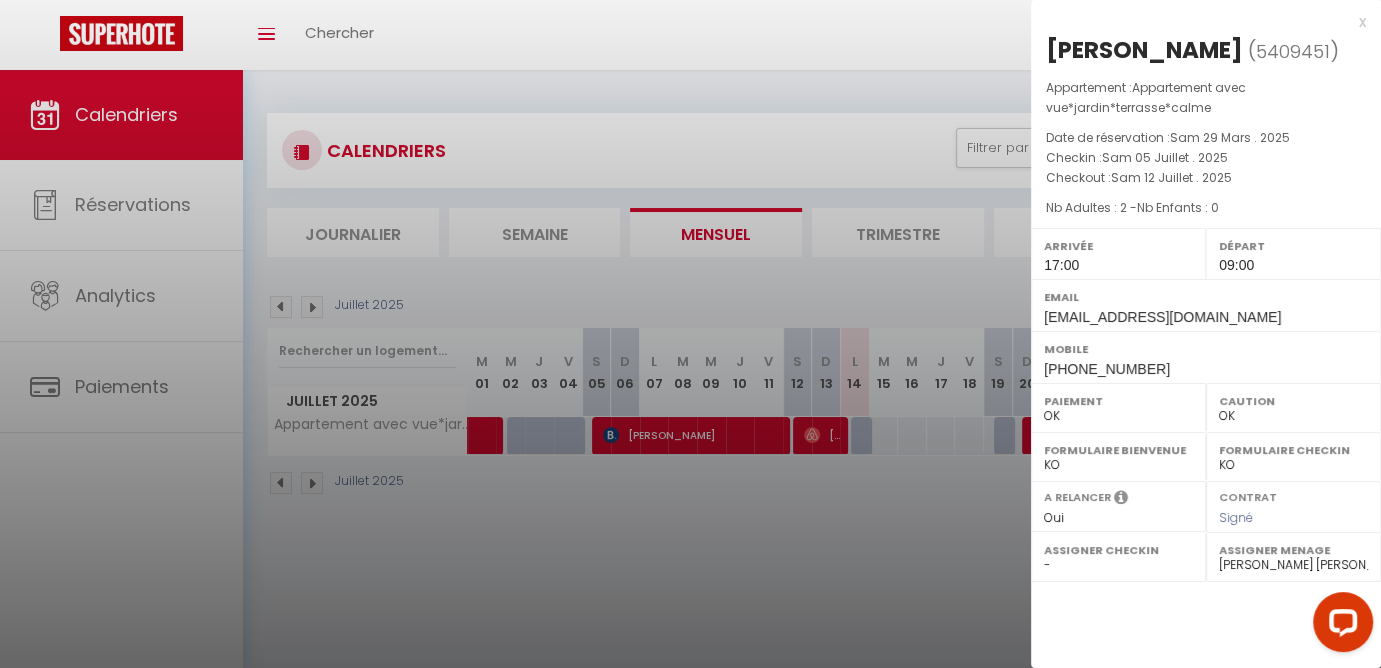 drag, startPoint x: 796, startPoint y: 536, endPoint x: 828, endPoint y: 458, distance: 84.30895 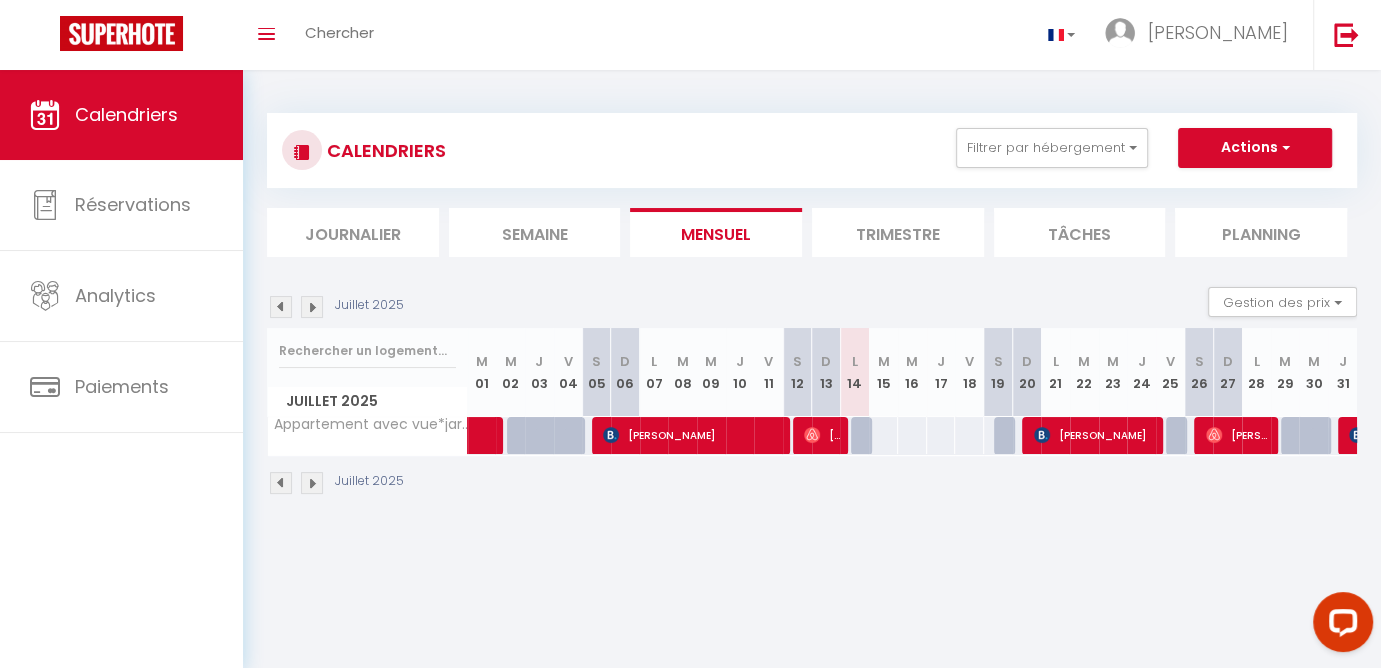 click on "[PERSON_NAME]" at bounding box center [823, 435] 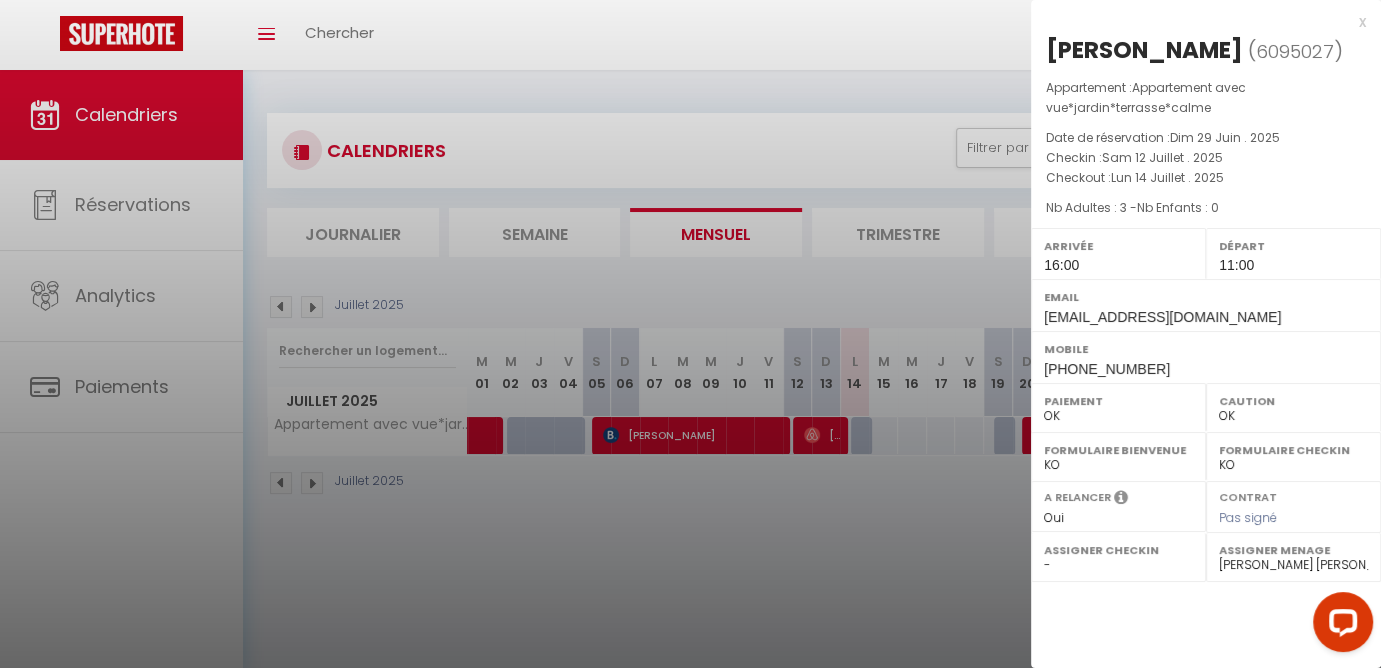 click at bounding box center (690, 334) 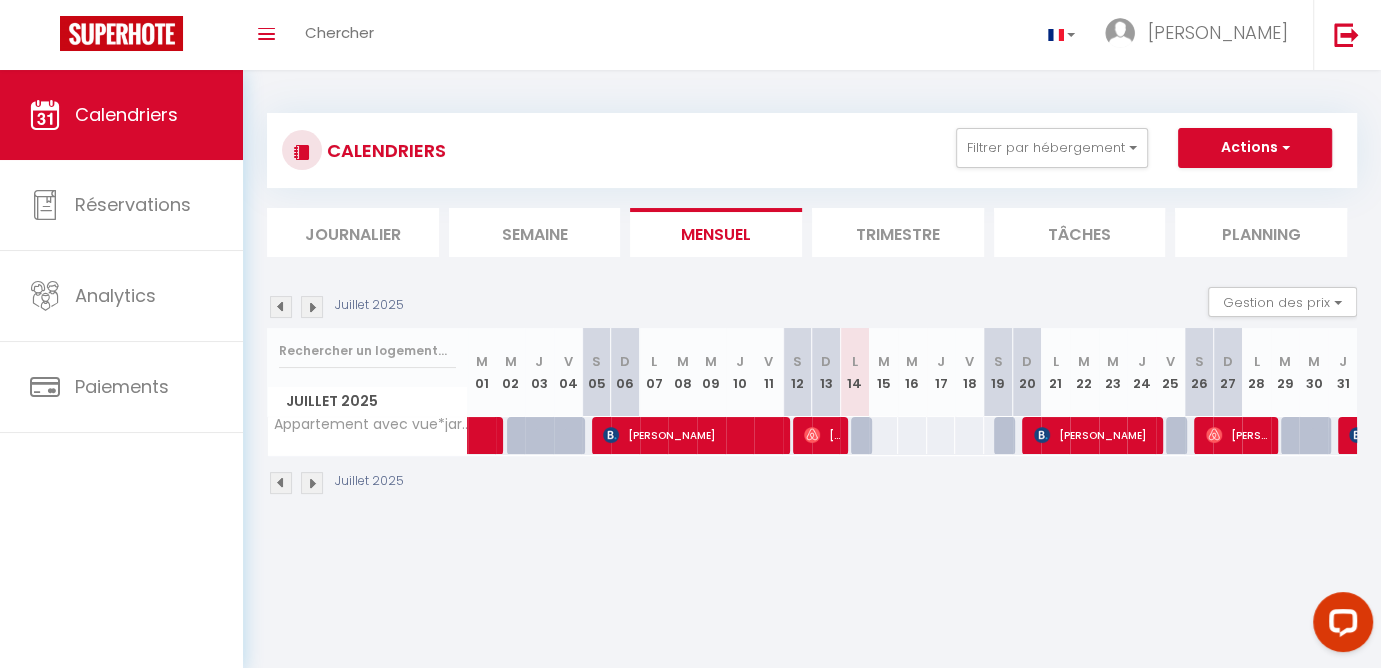 click on "[PERSON_NAME]" at bounding box center [1097, 435] 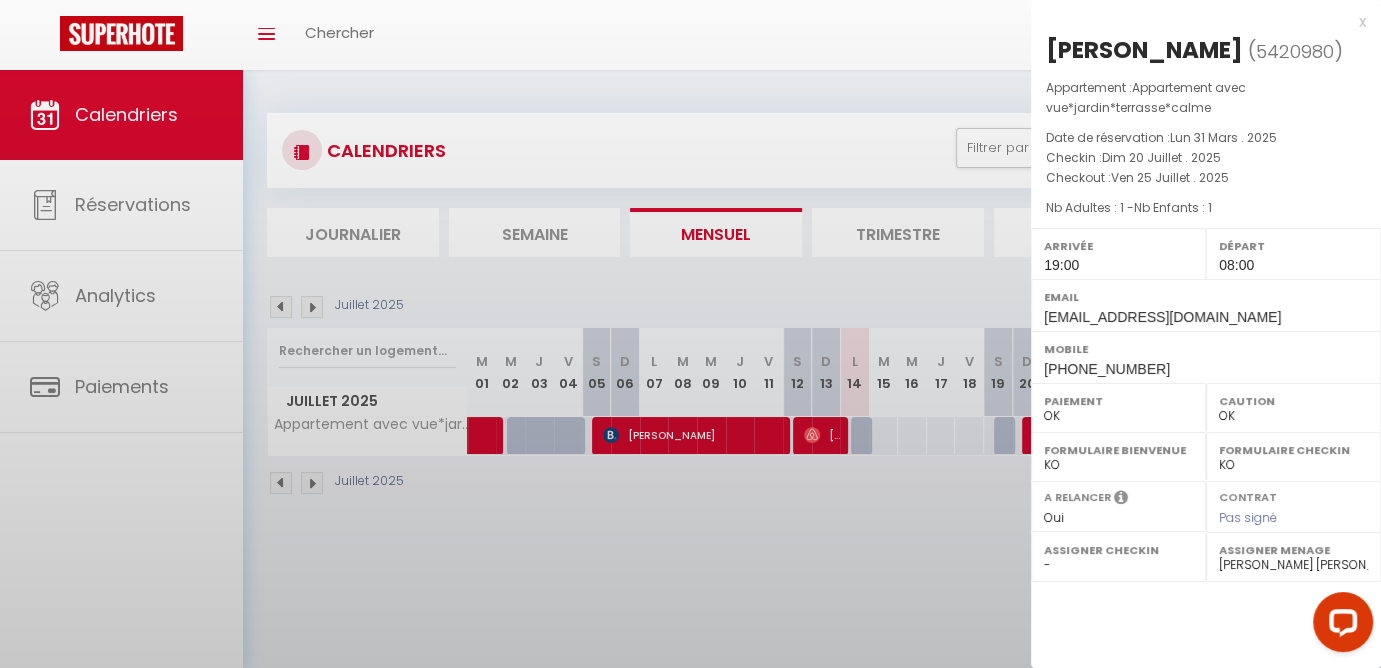 select on "KO" 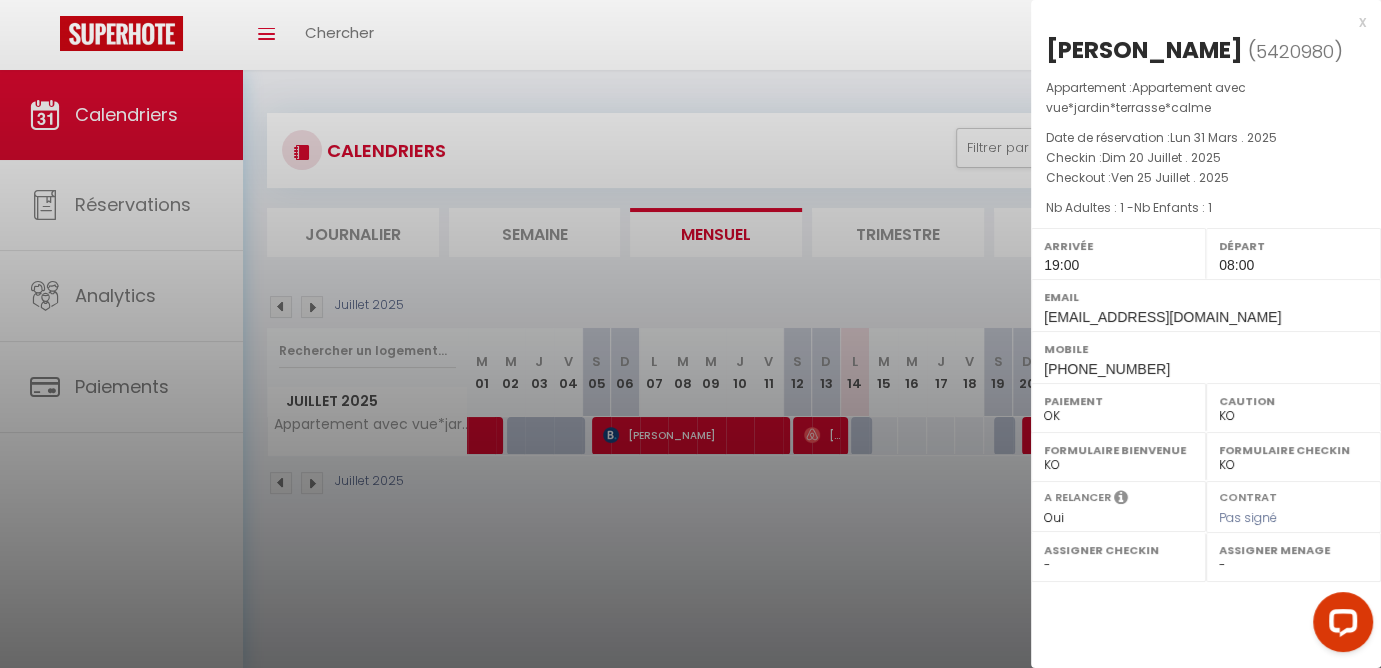 click at bounding box center [690, 334] 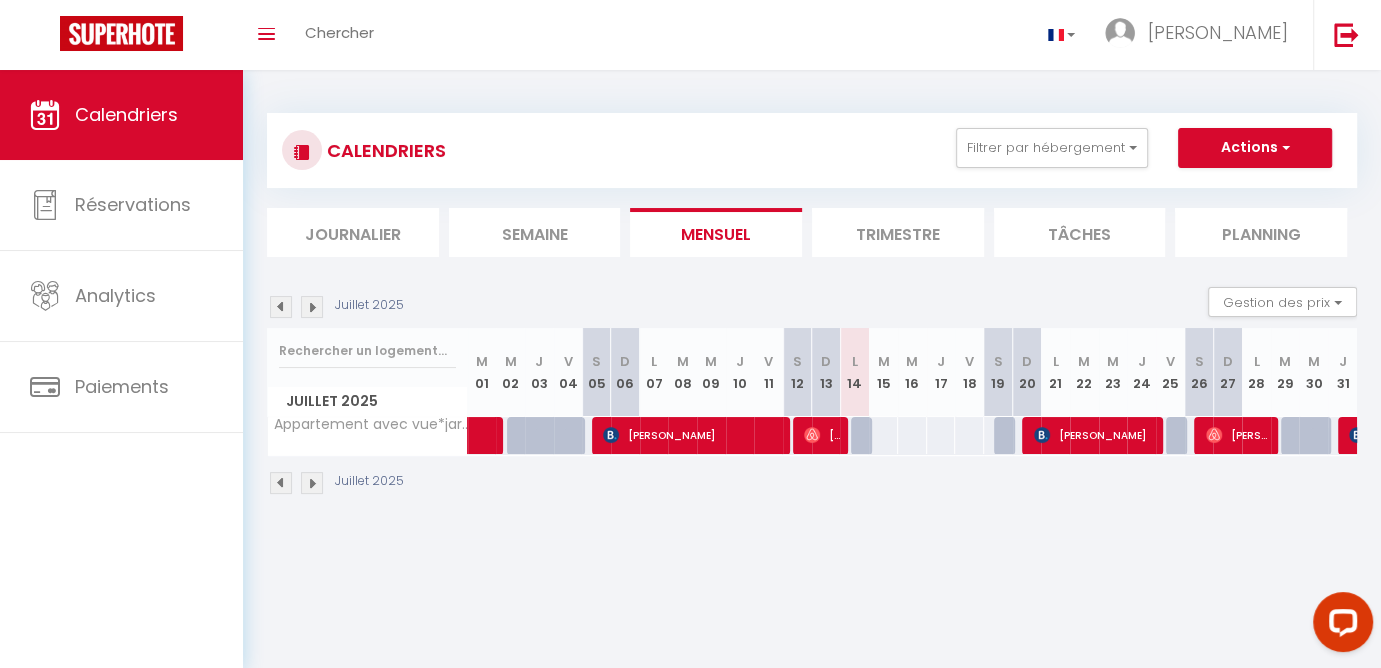click on "[PERSON_NAME]" at bounding box center (1240, 435) 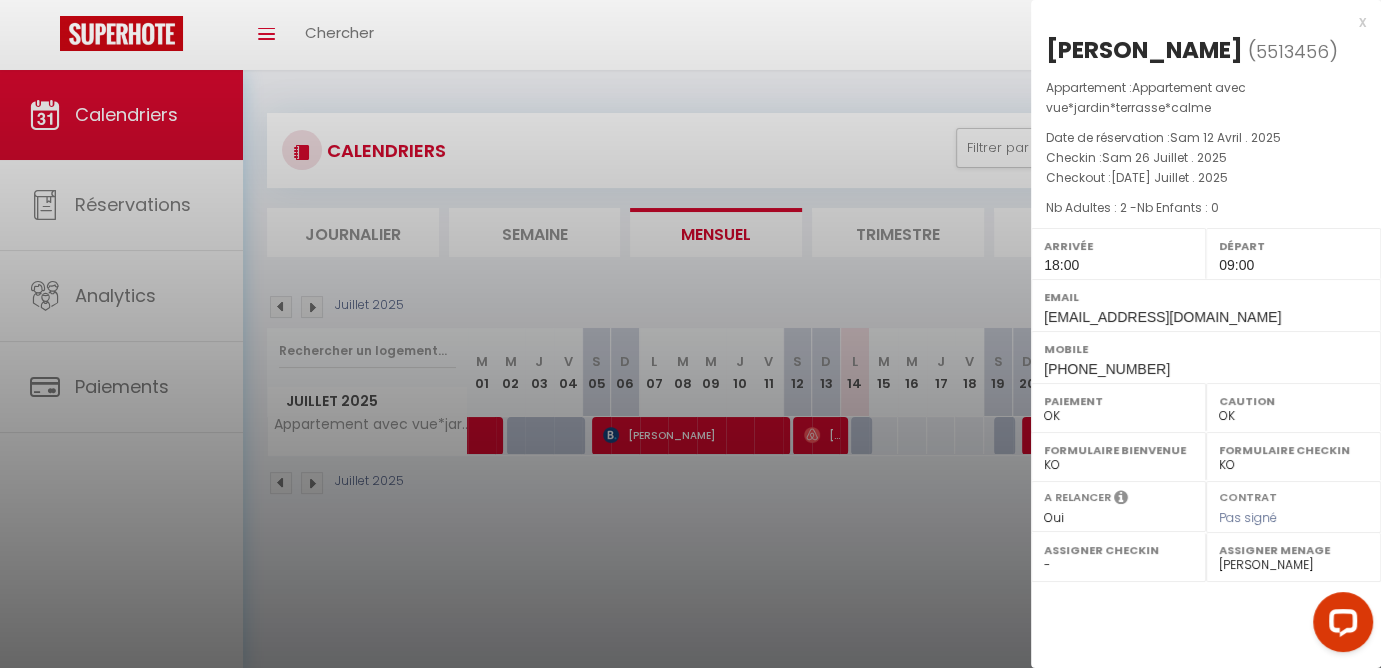 click at bounding box center (690, 334) 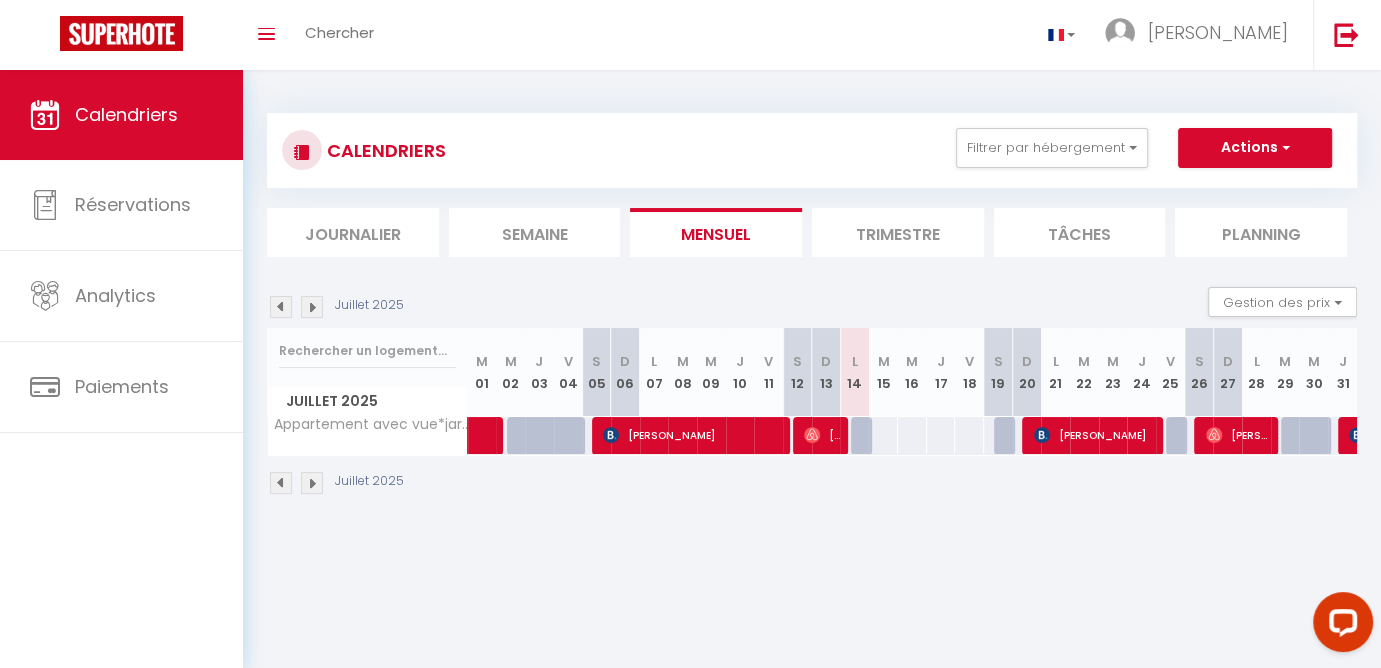 click on "[PERSON_NAME]" at bounding box center (1097, 435) 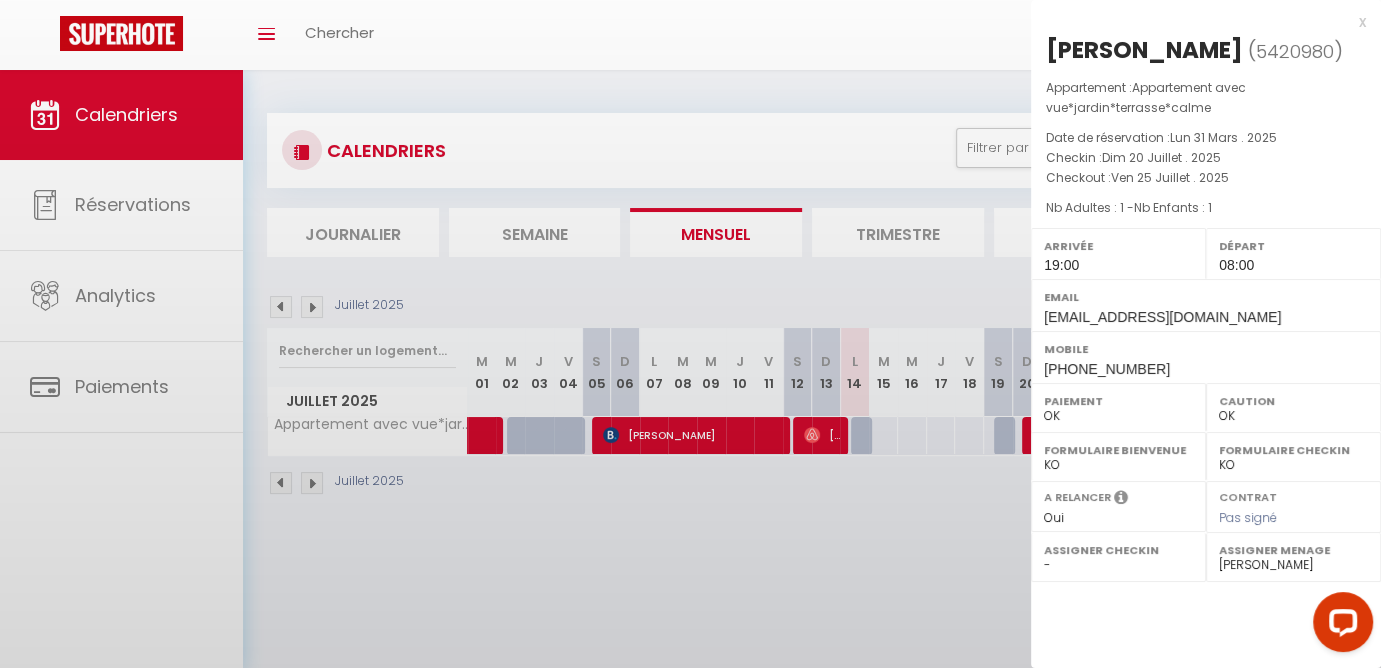select on "KO" 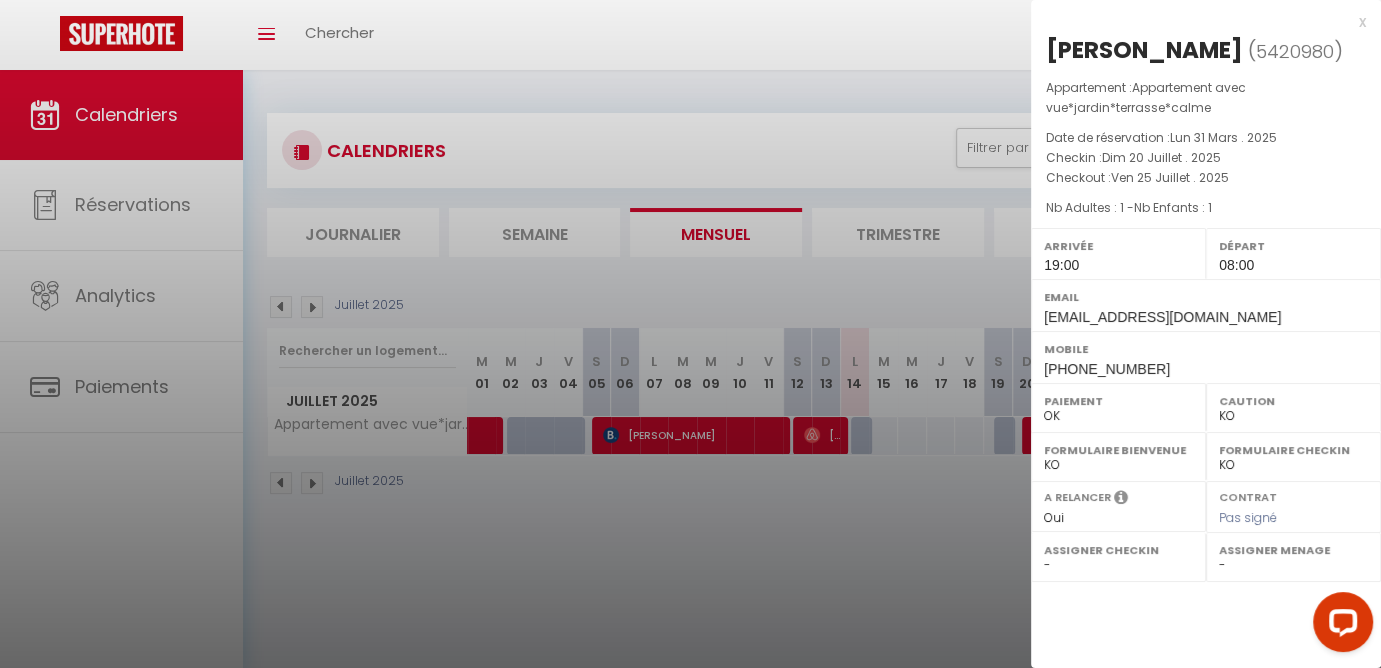 click at bounding box center [690, 334] 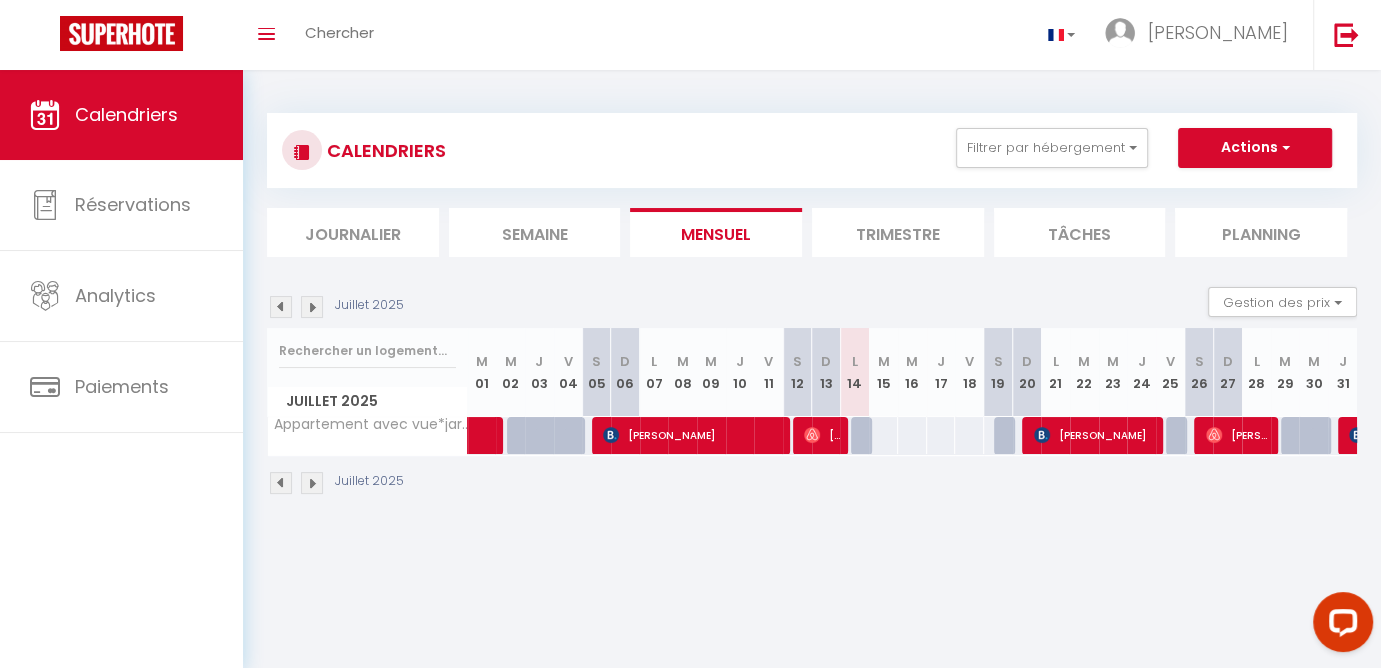 click on "[PERSON_NAME]" at bounding box center (1240, 435) 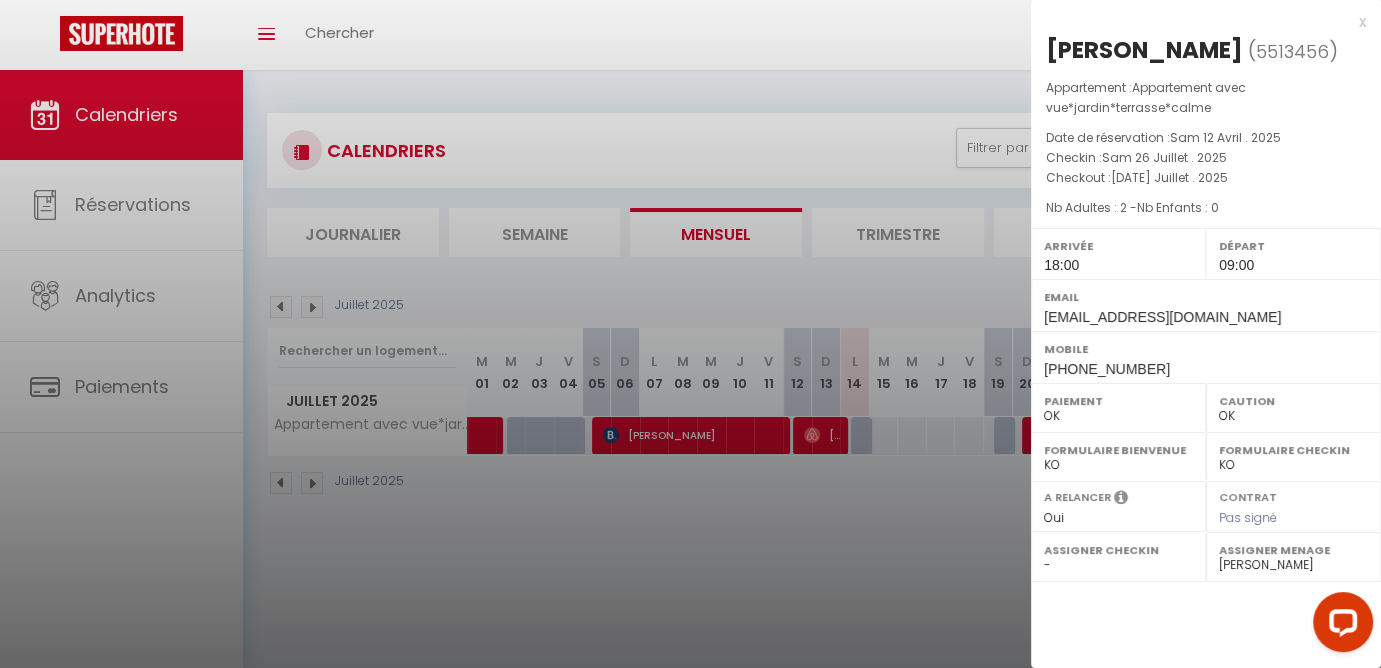 drag, startPoint x: 1046, startPoint y: 46, endPoint x: 1248, endPoint y: 40, distance: 202.0891 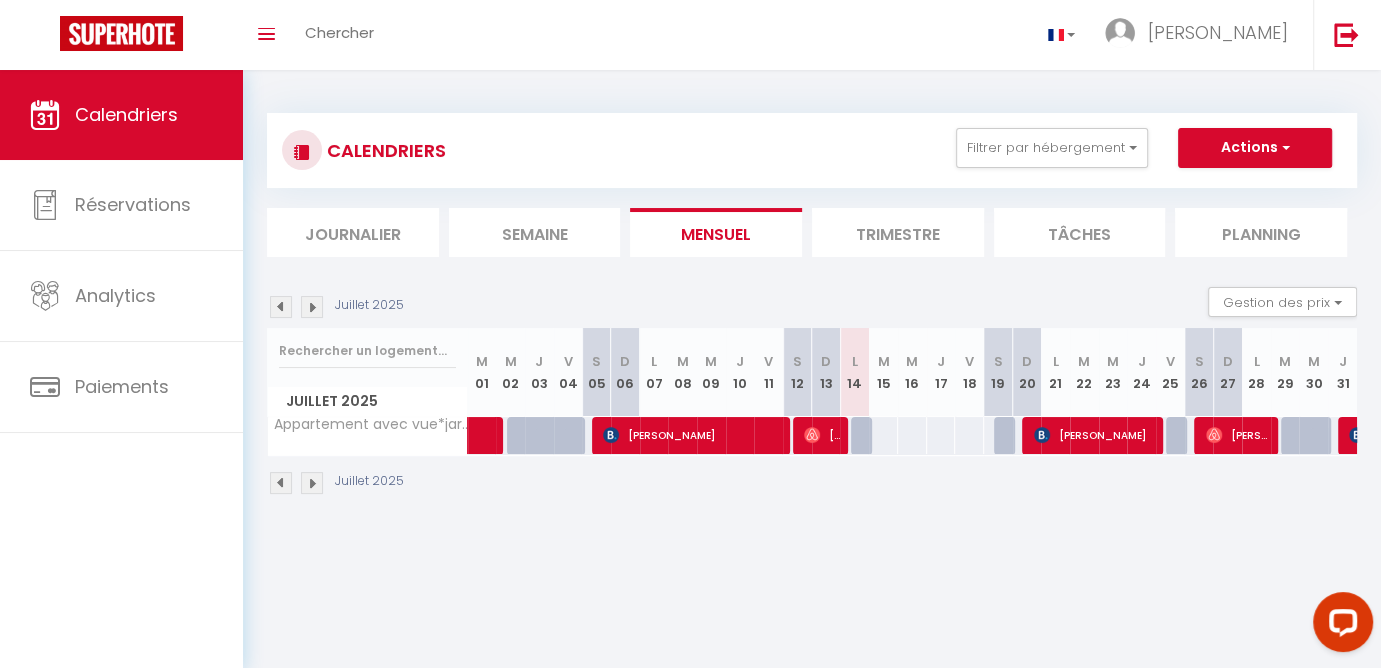 click at bounding box center (1352, 436) 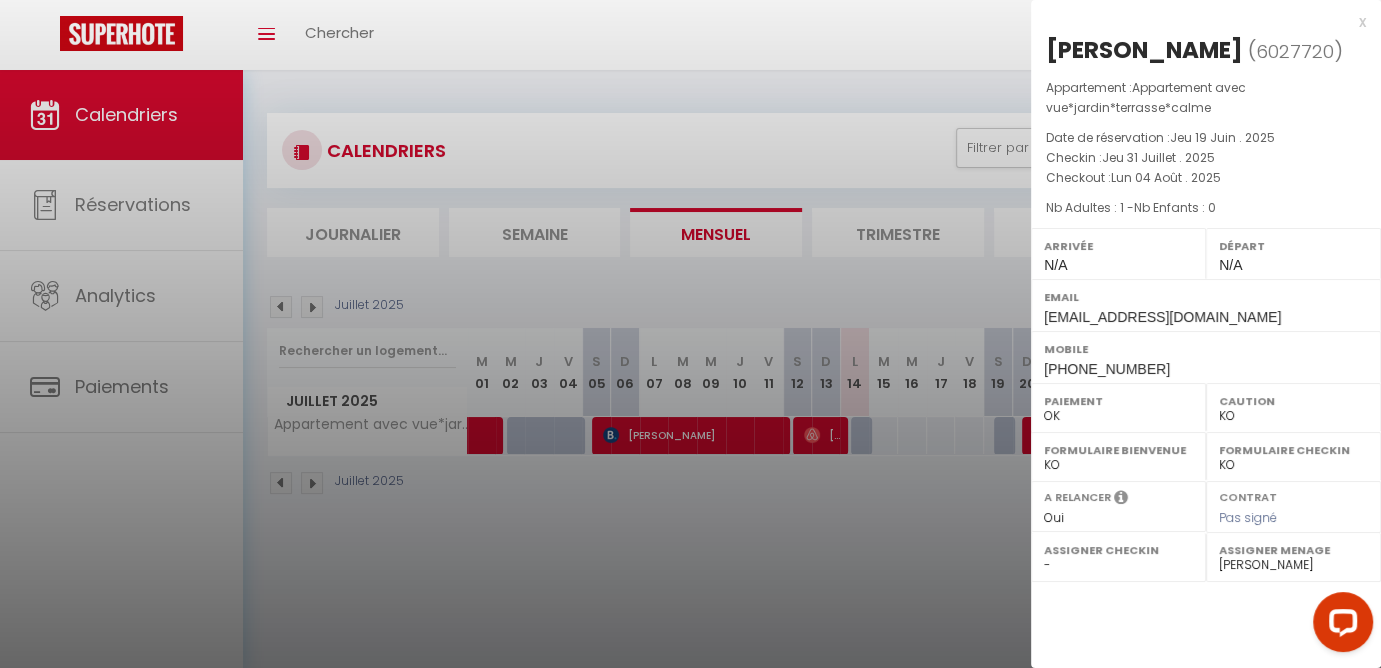 click on "x" at bounding box center (1198, 22) 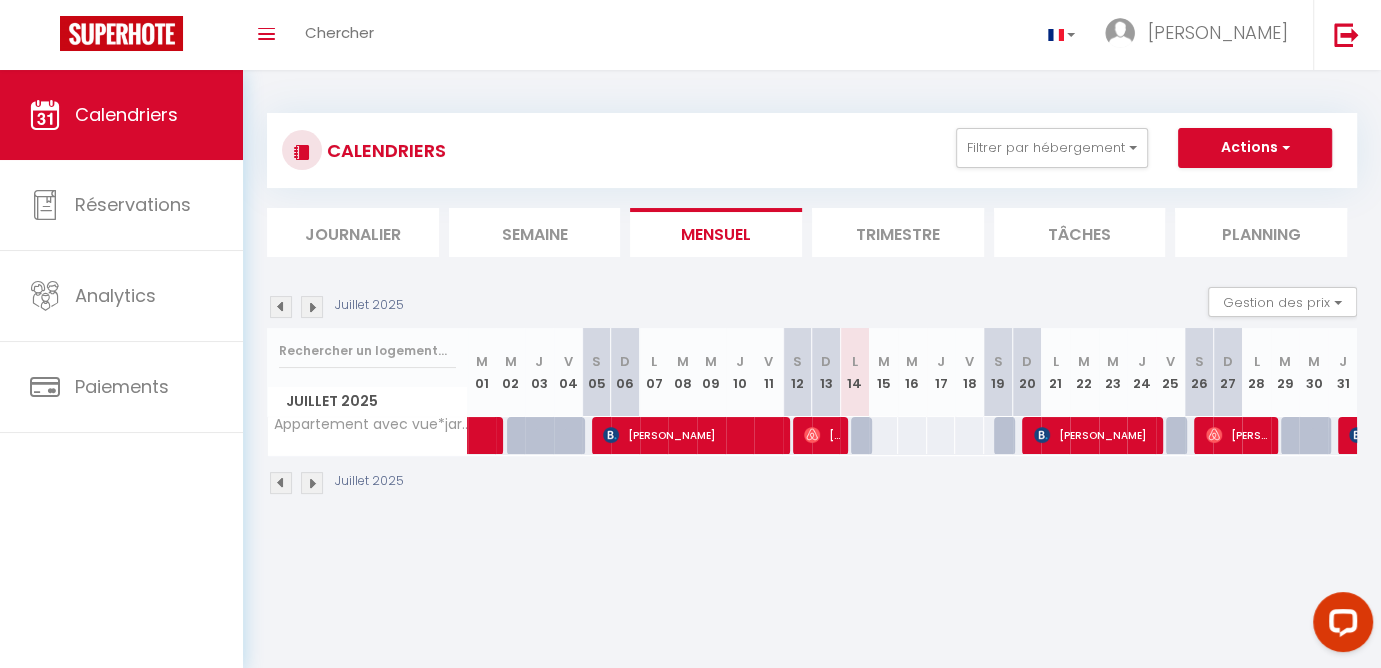 click on "Juillet 2025" at bounding box center (338, 483) 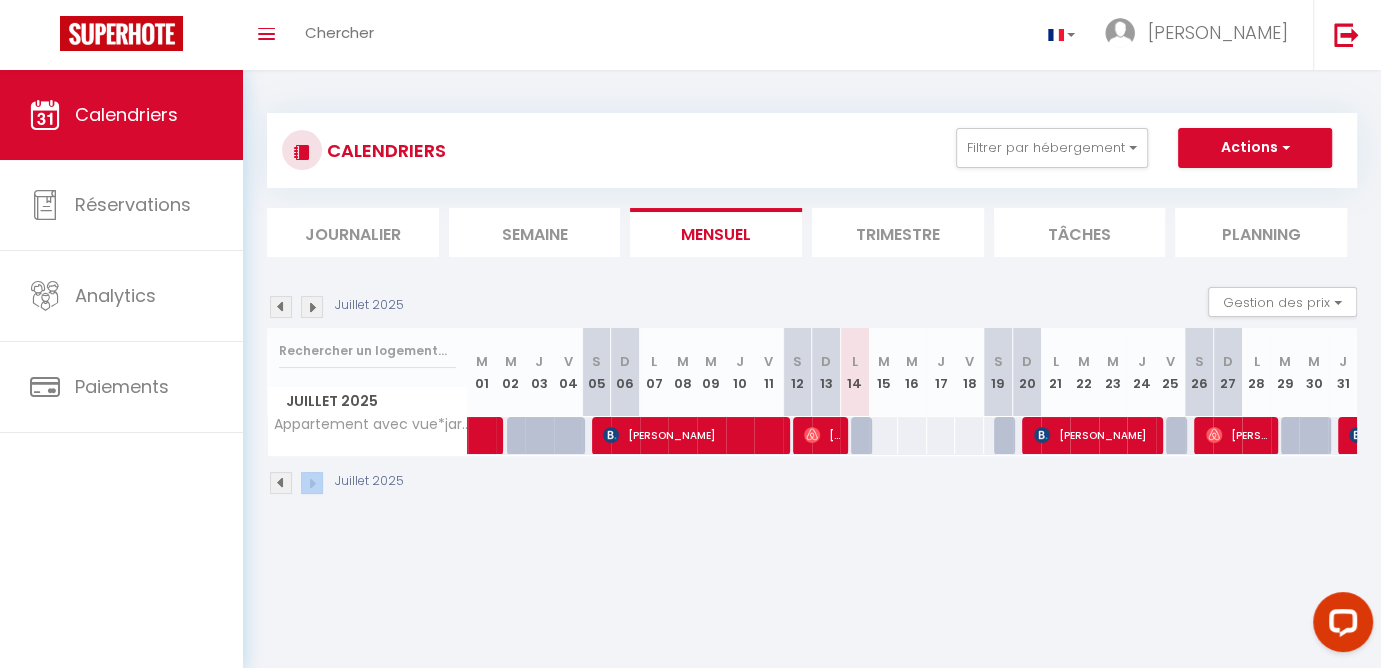 click at bounding box center (312, 483) 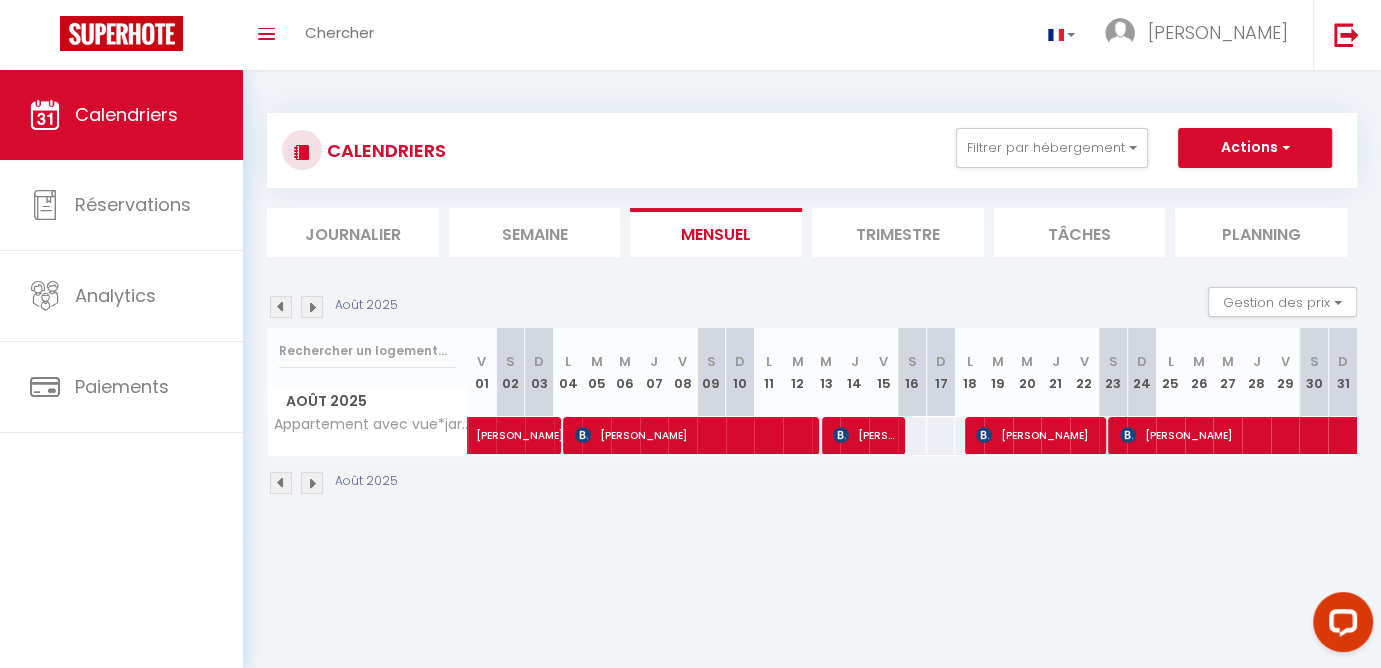 click on "[PERSON_NAME]" at bounding box center (867, 435) 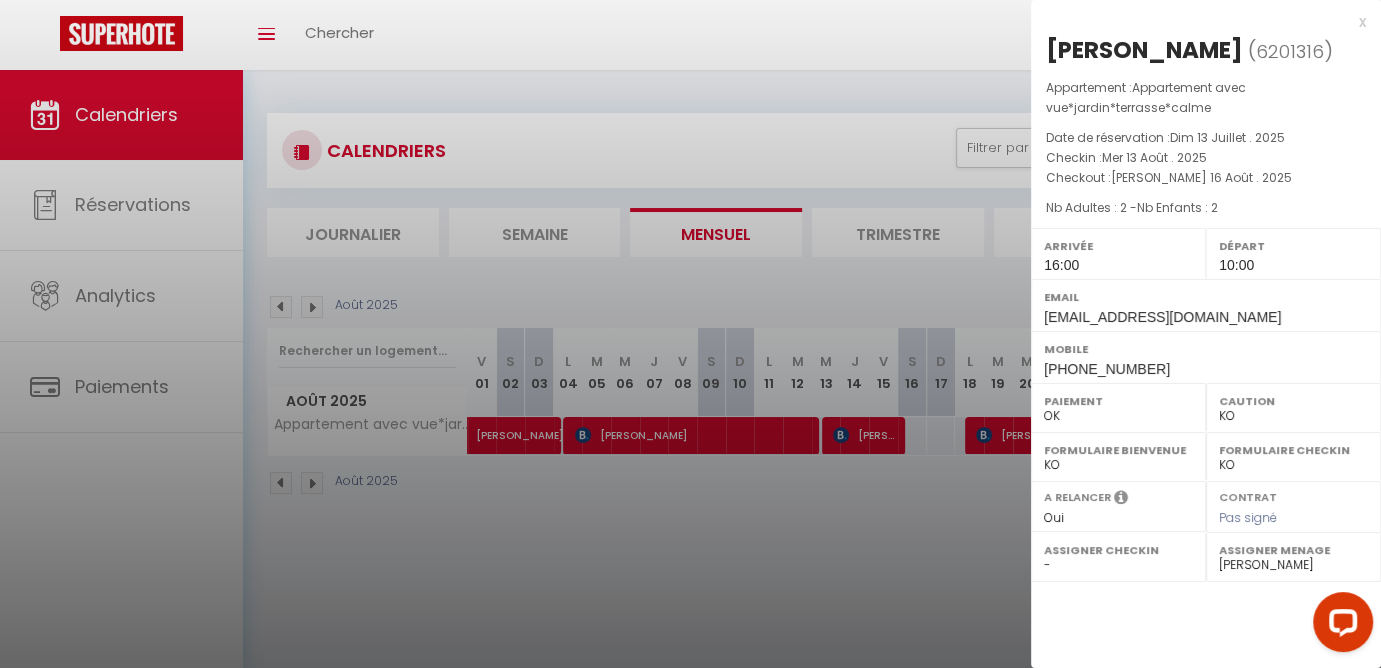 click on "[PERSON_NAME]
( 6201316 )
Appartement :
Appartement avec vue*jardin*terrasse*calme
Date de réservation :
Dim 13 Juillet . 2025
Checkin :
Mer 13 Août . 2025
Checkout :
[PERSON_NAME] 16 Août . 2025
Nb Adultes : 2 -
Nb Enfants :
2             Arrivée
16:00   Départ
10:00   Email
[EMAIL_ADDRESS][DOMAIN_NAME]   Mobile
[PHONE_NUMBER]   Paiement
OK   KO   Caution   OK   KO   Formulaire Bienvenue
OK   KO   Formulaire Checkin
OK   KO    A relancer     Oui   Non   Contrat
Pas signé   Assigner Checkin   -       -" at bounding box center [1206, 209] 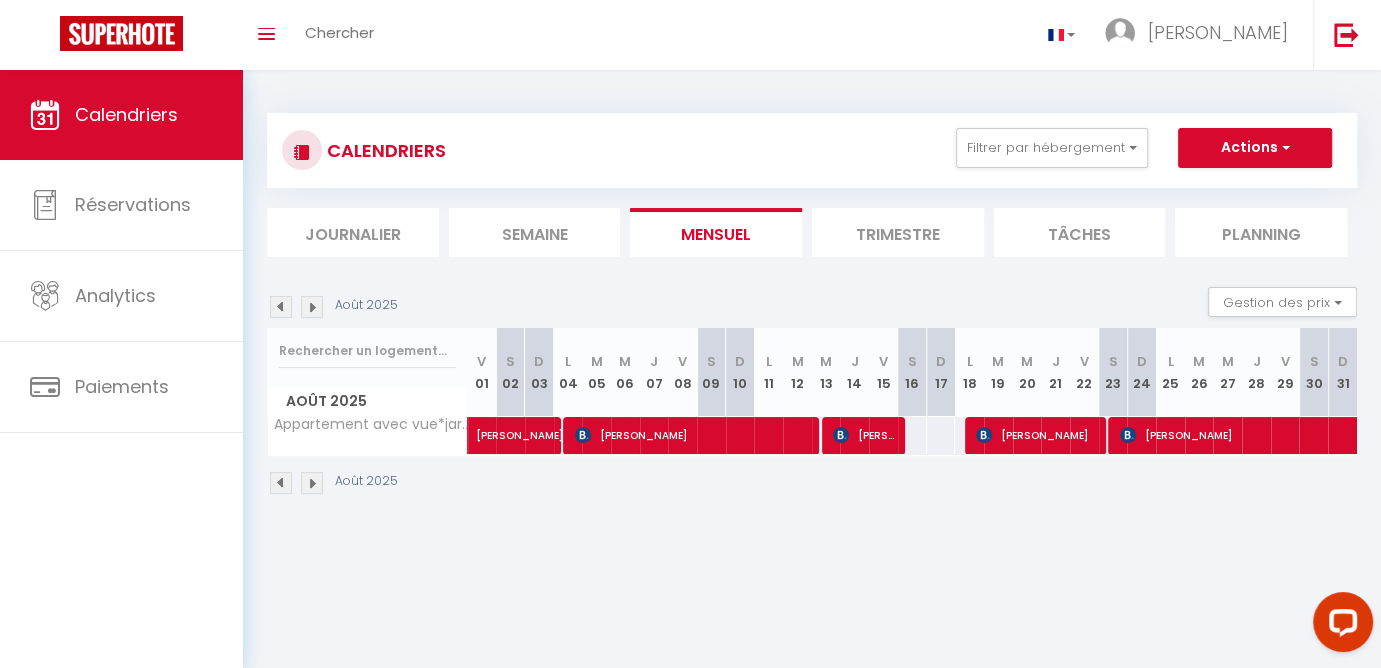 click on "[PERSON_NAME]" at bounding box center (1373, 435) 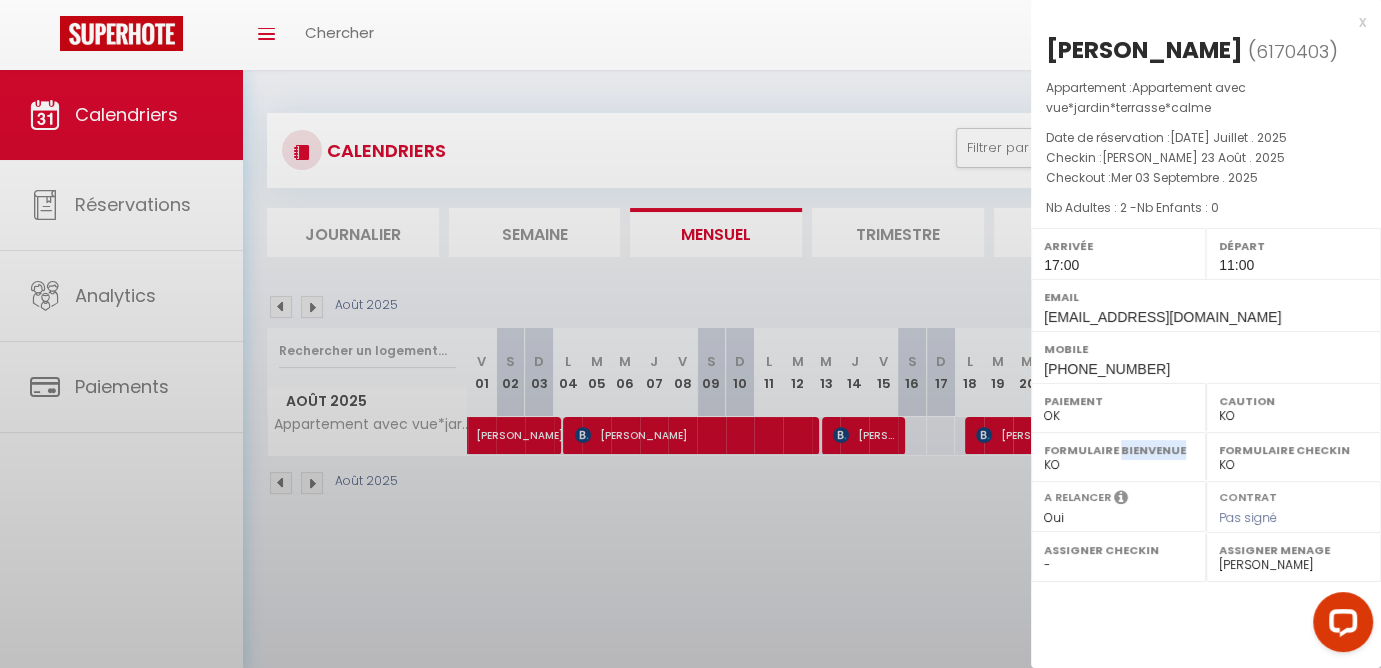 click on "Formulaire Bienvenue
OK   KO" at bounding box center (1118, 456) 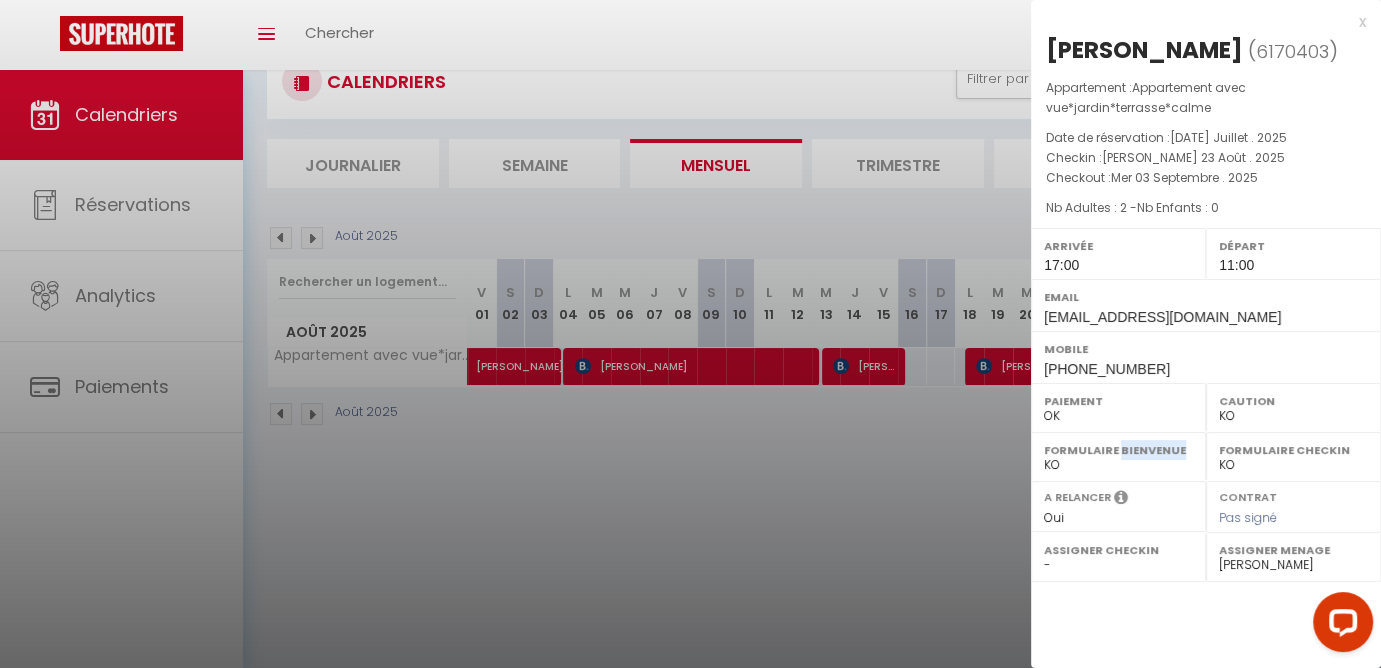 scroll, scrollTop: 0, scrollLeft: 0, axis: both 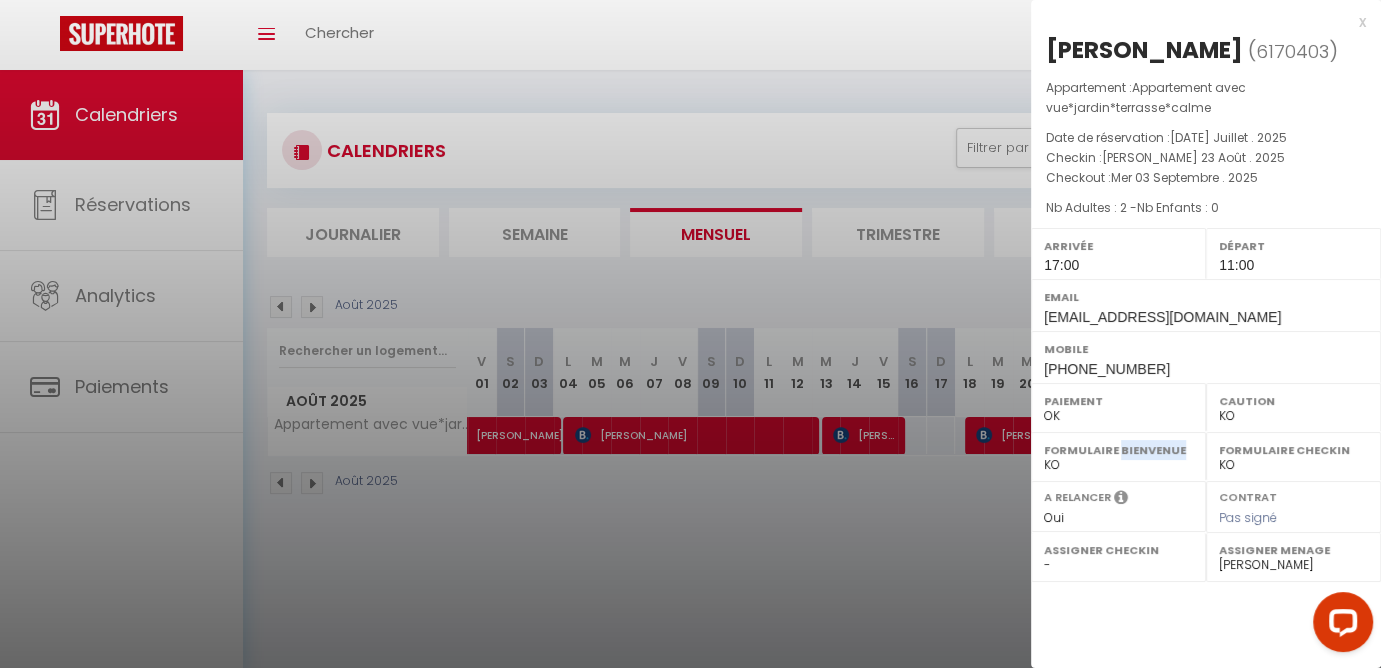drag, startPoint x: 1049, startPoint y: 47, endPoint x: 1197, endPoint y: 38, distance: 148.27339 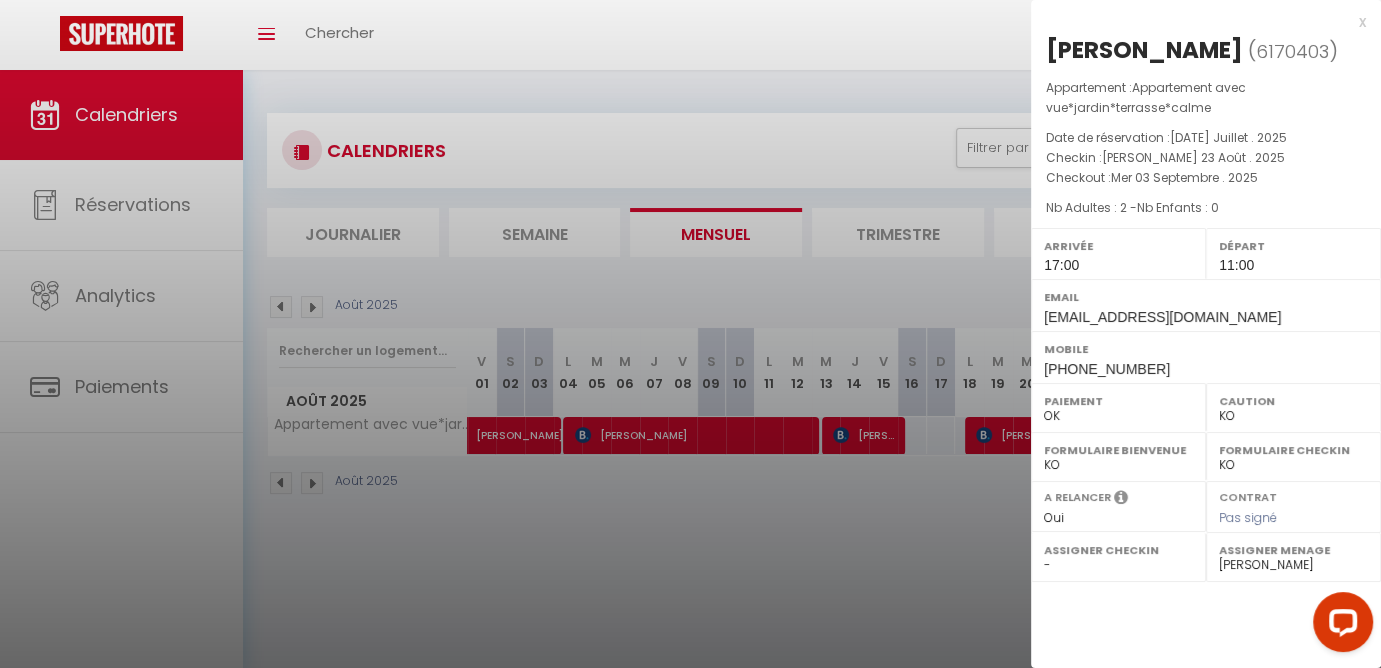 drag, startPoint x: 737, startPoint y: 554, endPoint x: 842, endPoint y: 524, distance: 109.201645 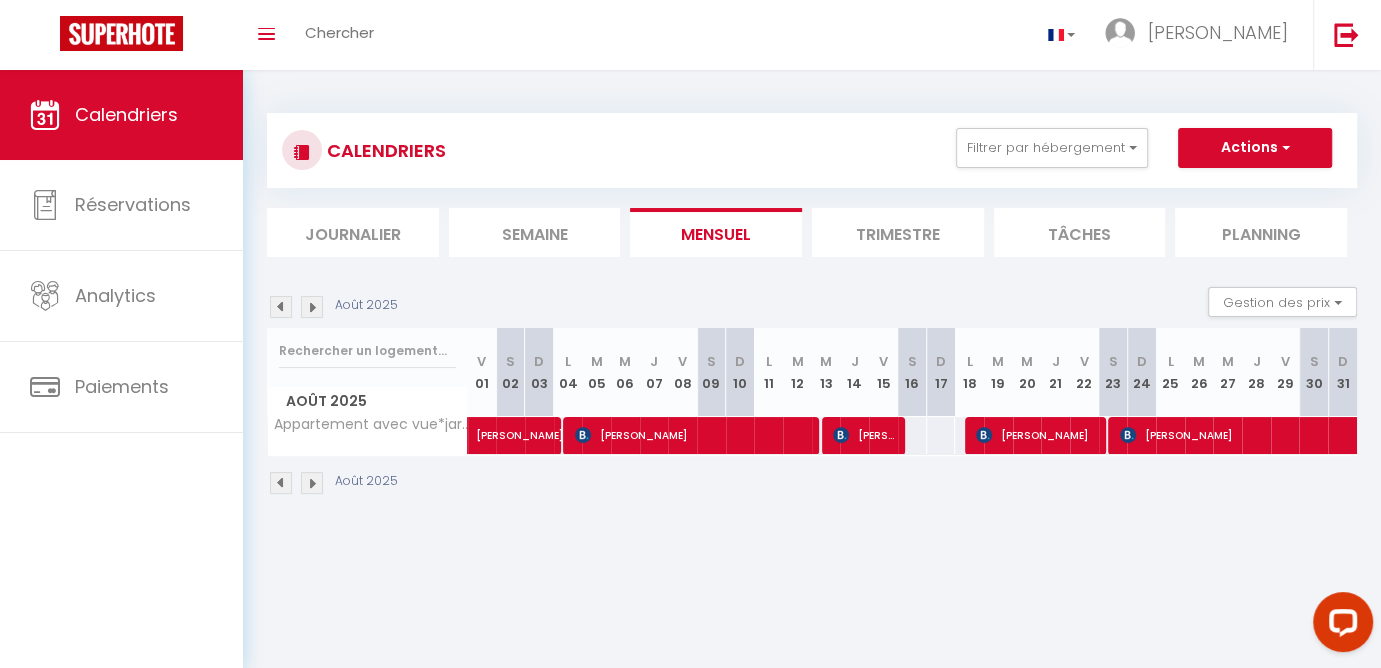 click on "CALENDRIERS
Filtrer par hébergement
Tous       Appartement avec vue*jardin*terrasse*calme    Effacer   Sauvegarder
Actions
Nouvelle réservation   Exporter les réservations   Importer les réservations
Journalier
[GEOGRAPHIC_DATA]
Mensuel
Trimestre
Tâches
Planning
Août 2025
Gestion des prix
Nb Nuits minimum   Règles   Disponibilité           Août 2025
V
01
S
02
D
03
L   M   M   J   V   S   D   L   M   M   J   V   S" at bounding box center (812, 304) 